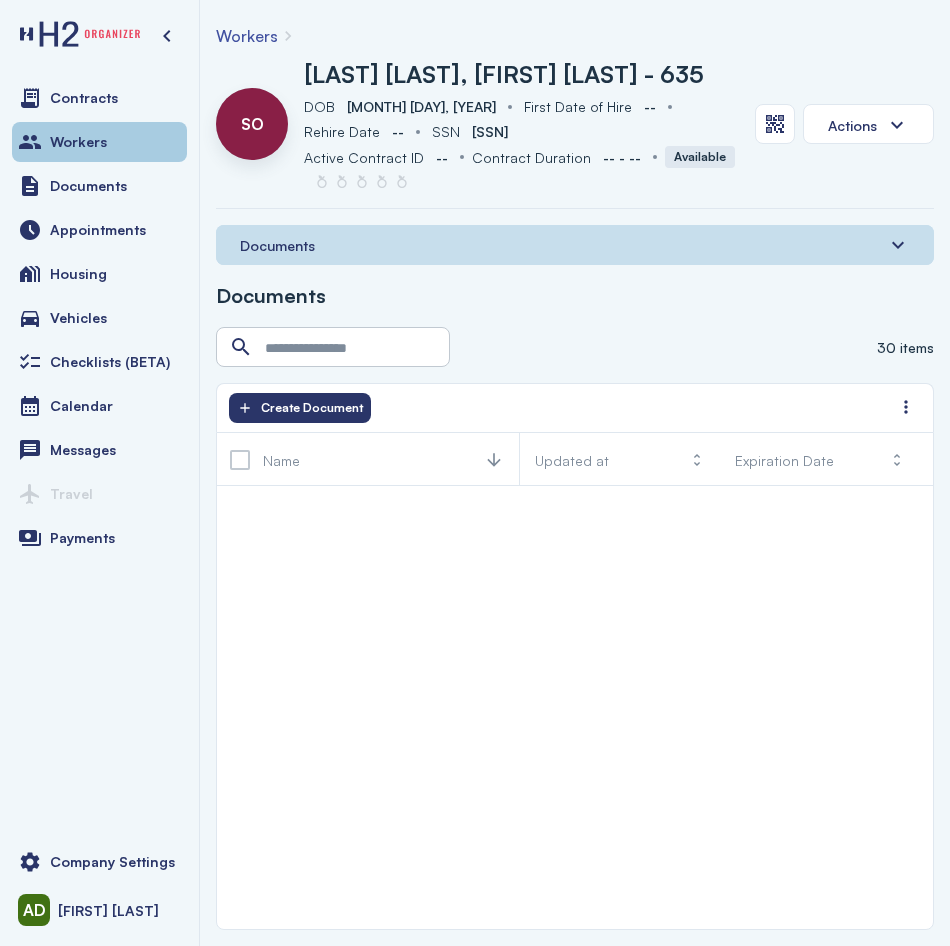 scroll, scrollTop: 0, scrollLeft: 0, axis: both 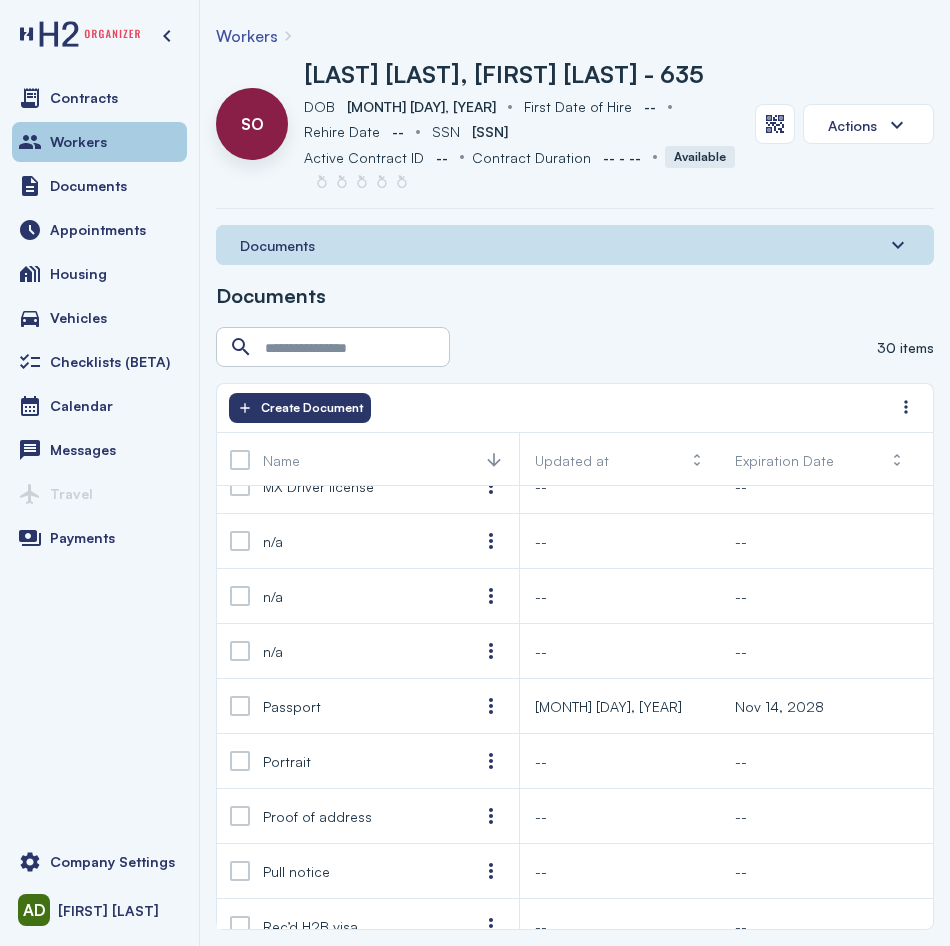 click on "Workers" at bounding box center [78, 142] 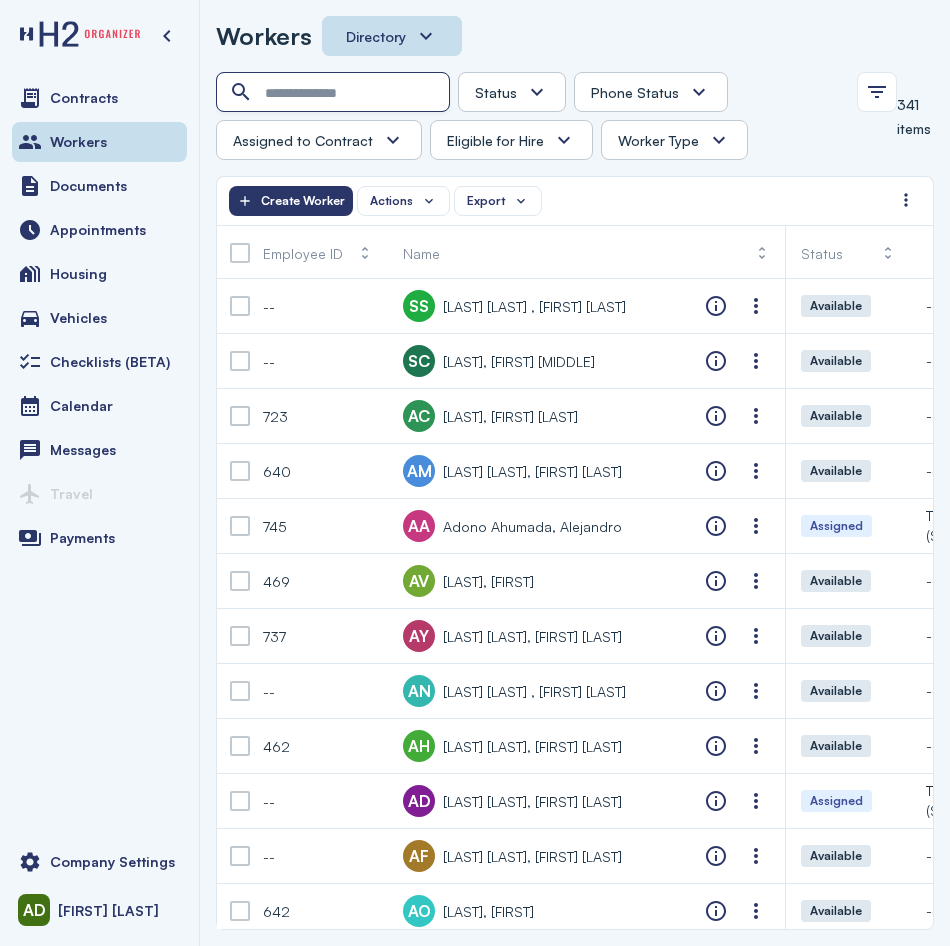 click at bounding box center (335, 93) 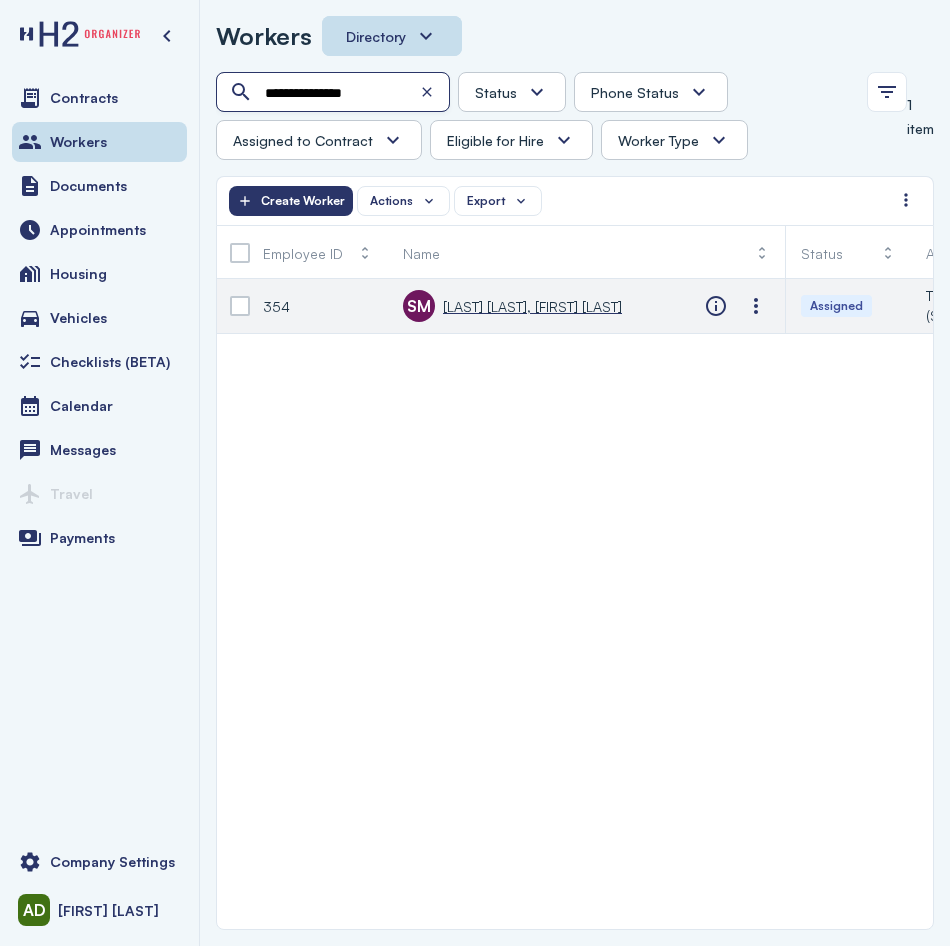 type on "**********" 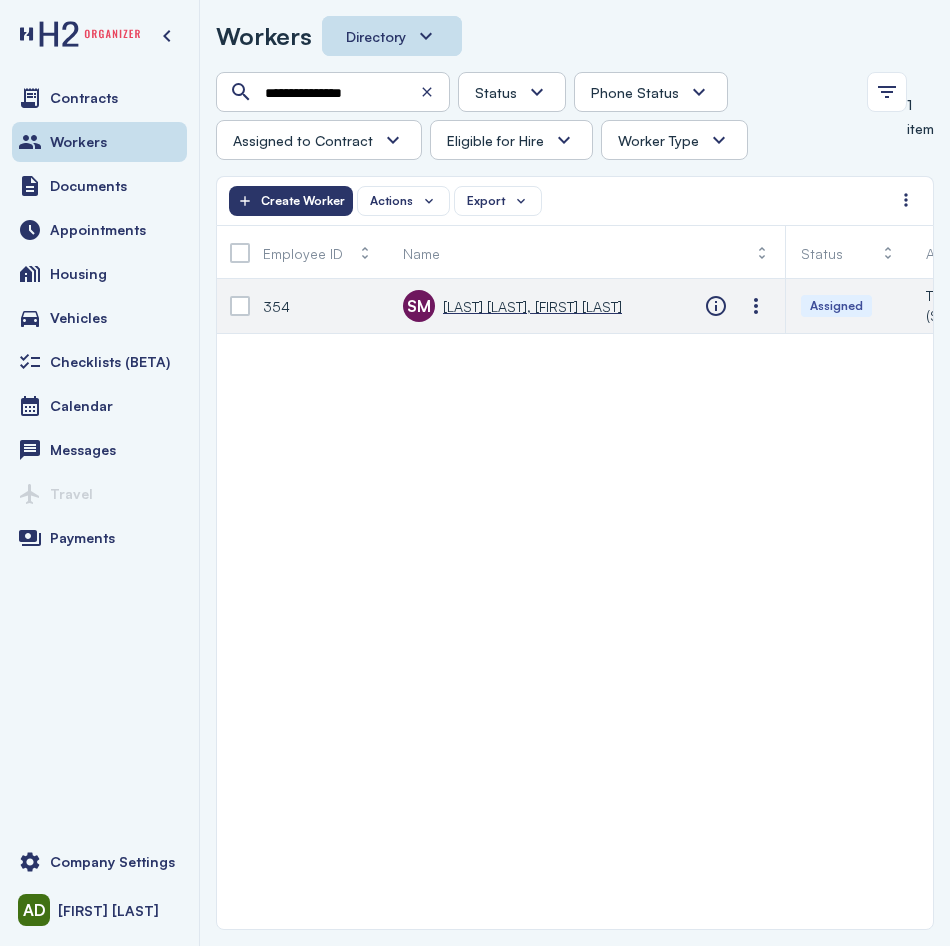 click on "[LAST] [LAST], [FIRST] [LAST]" at bounding box center (532, 306) 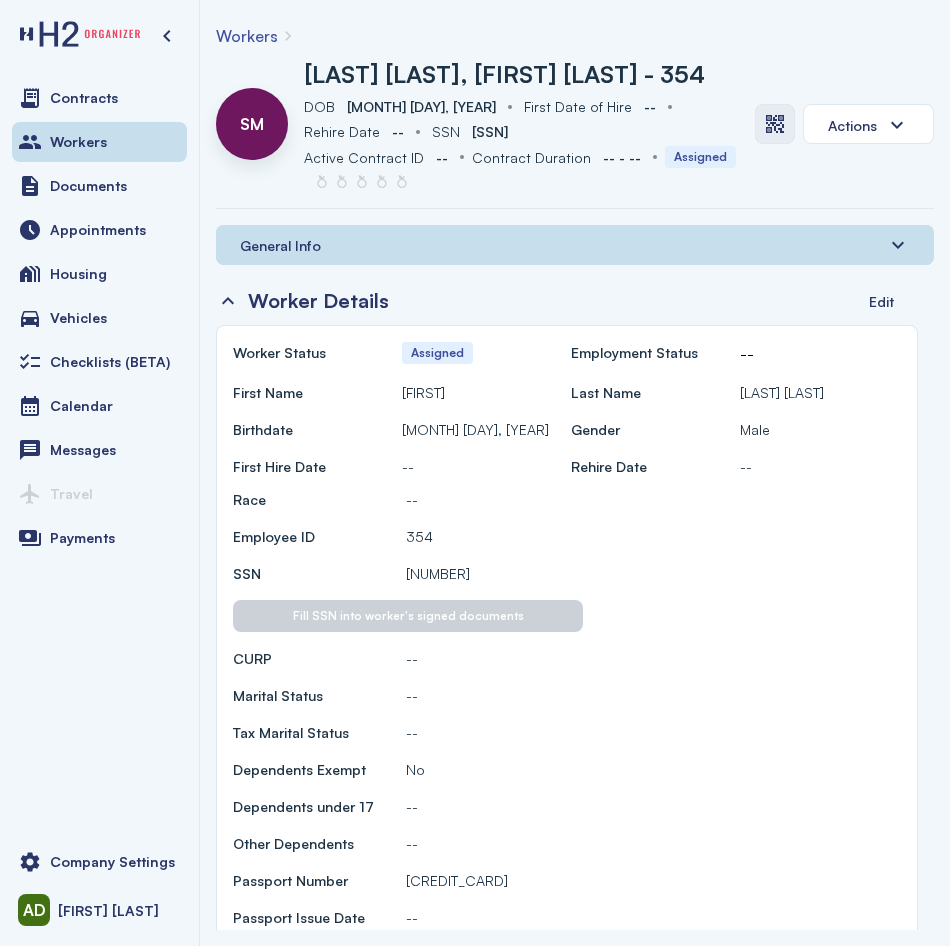 click at bounding box center (775, 124) 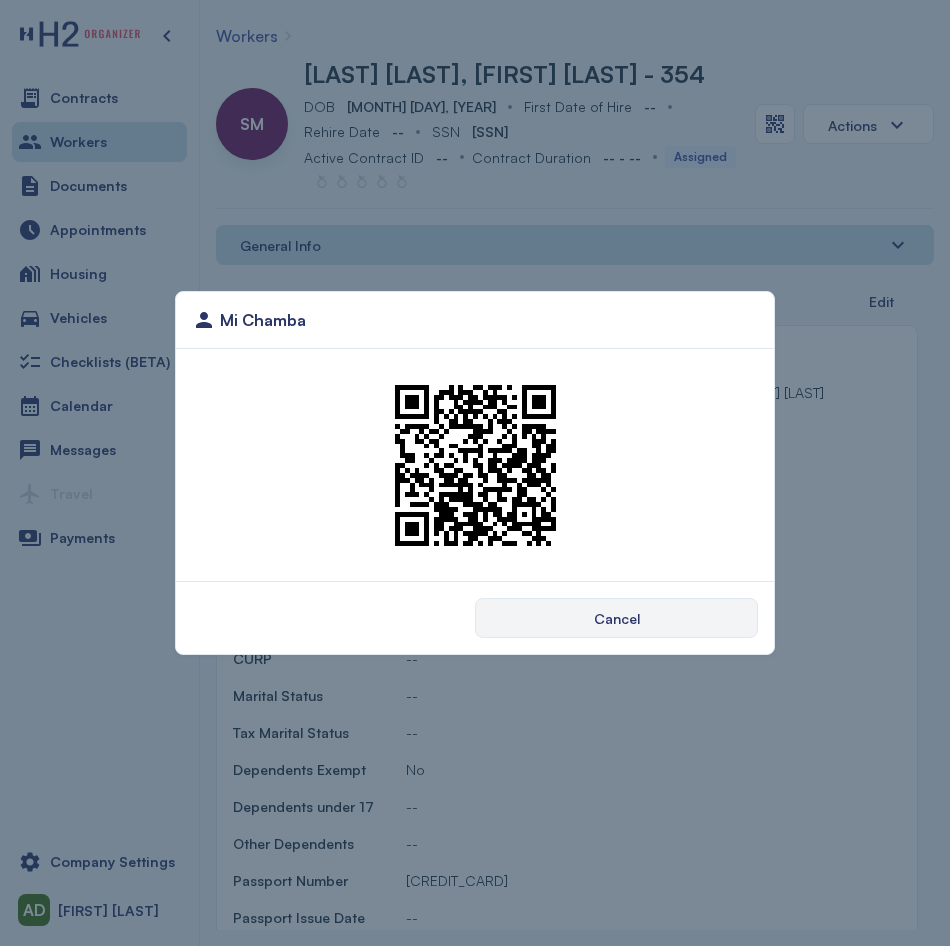 click on "Mi Chamba       Cancel" at bounding box center (475, 473) 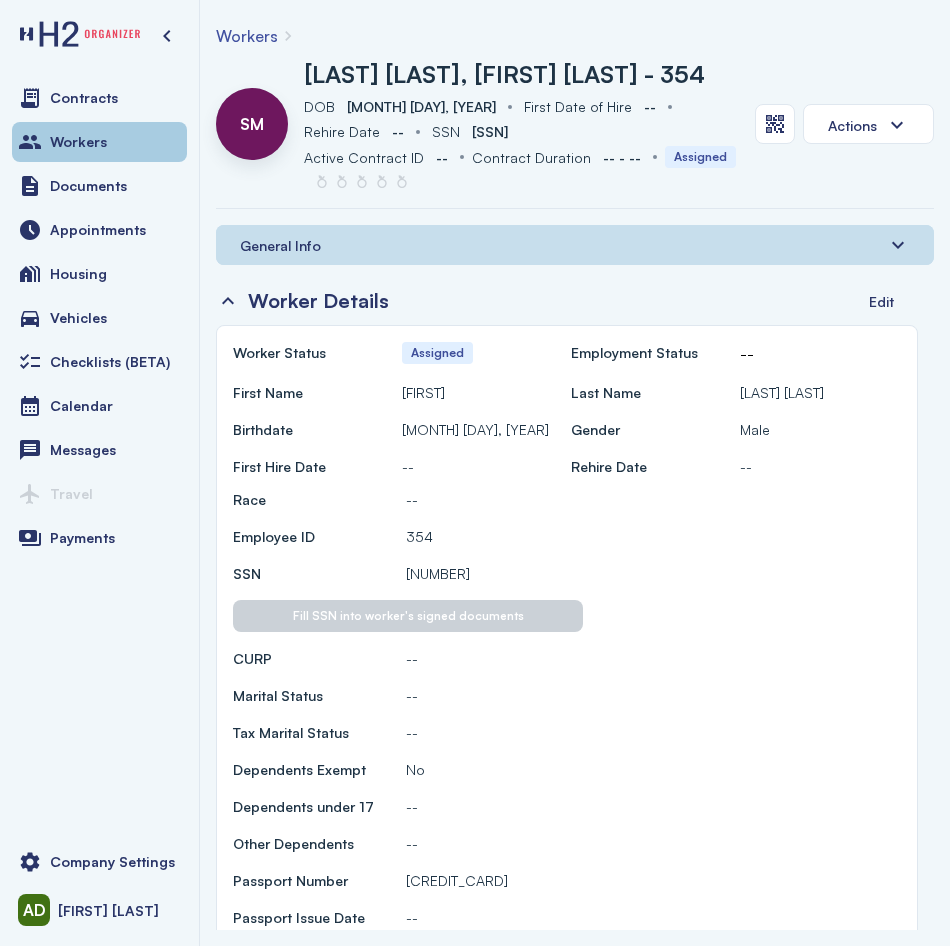 click on "Workers" at bounding box center [99, 142] 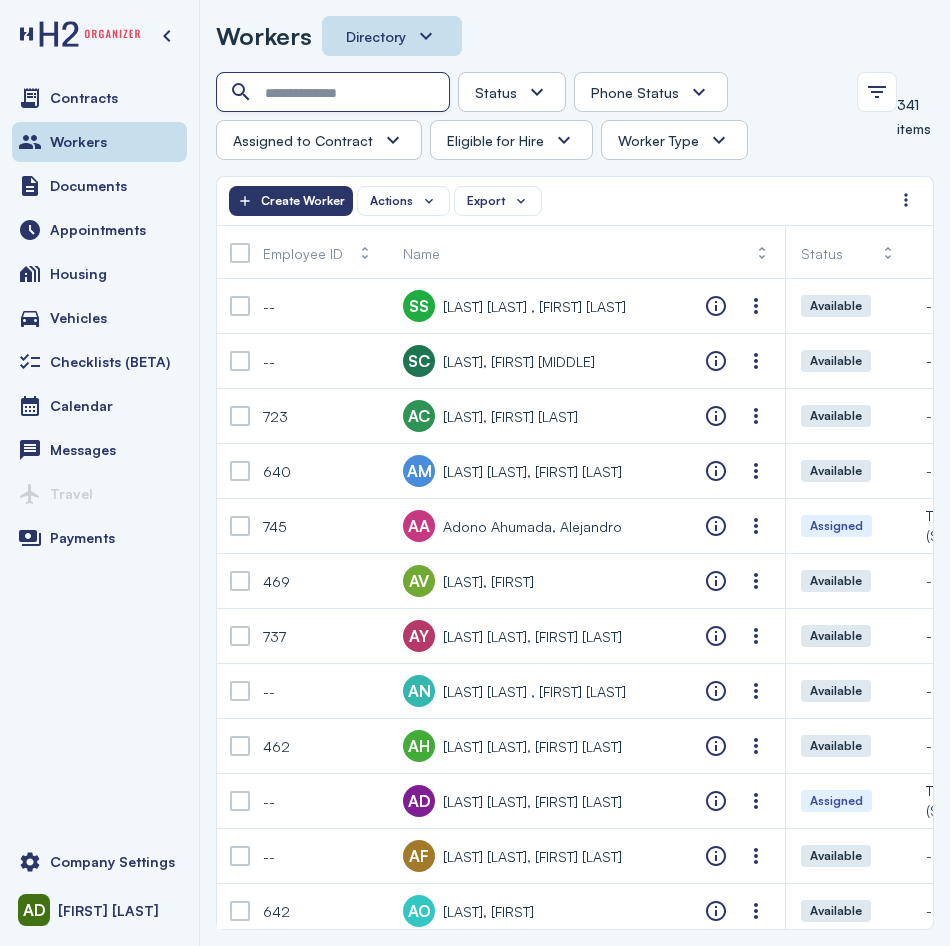 click at bounding box center [335, 93] 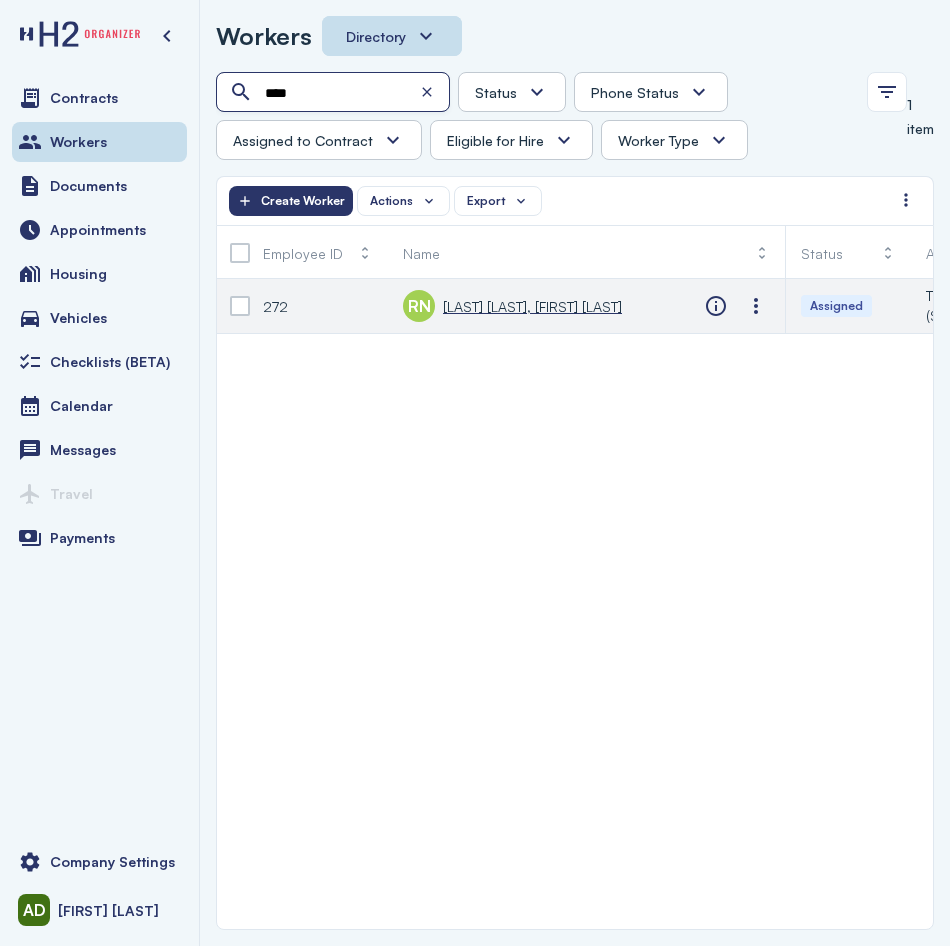 type on "****" 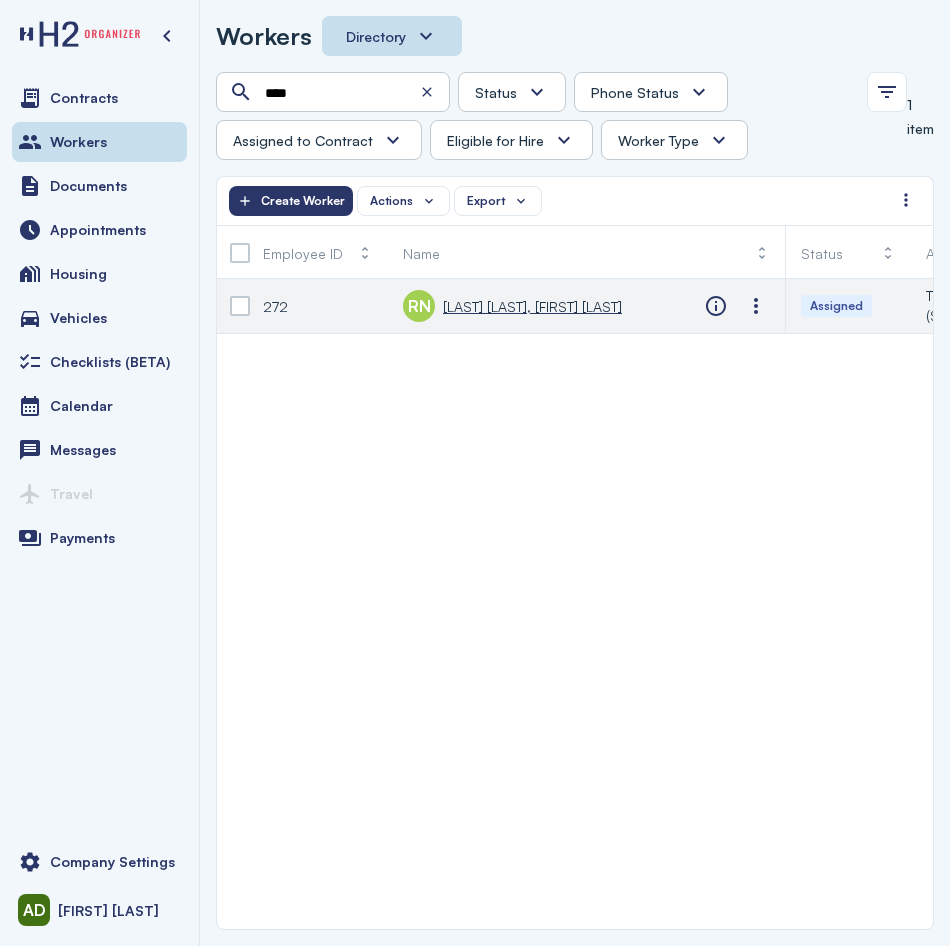 click on "[LAST] [LAST], [FIRST] [LAST]" at bounding box center (532, 306) 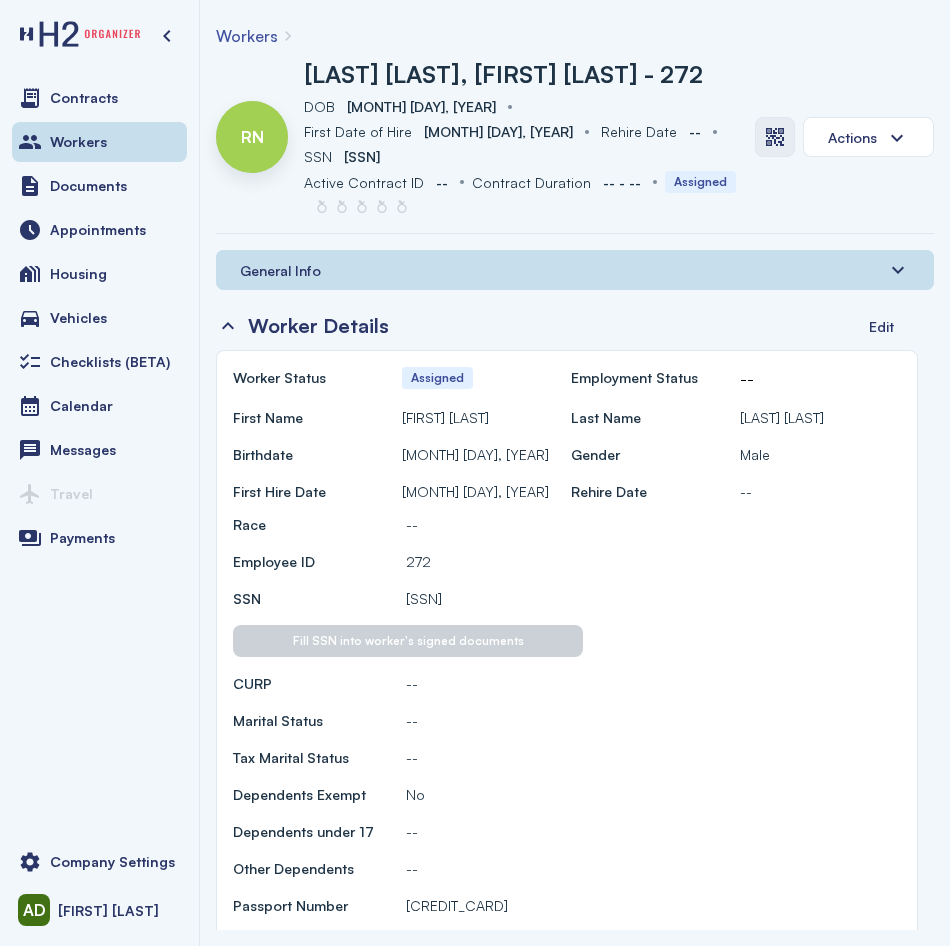 click at bounding box center [775, 137] 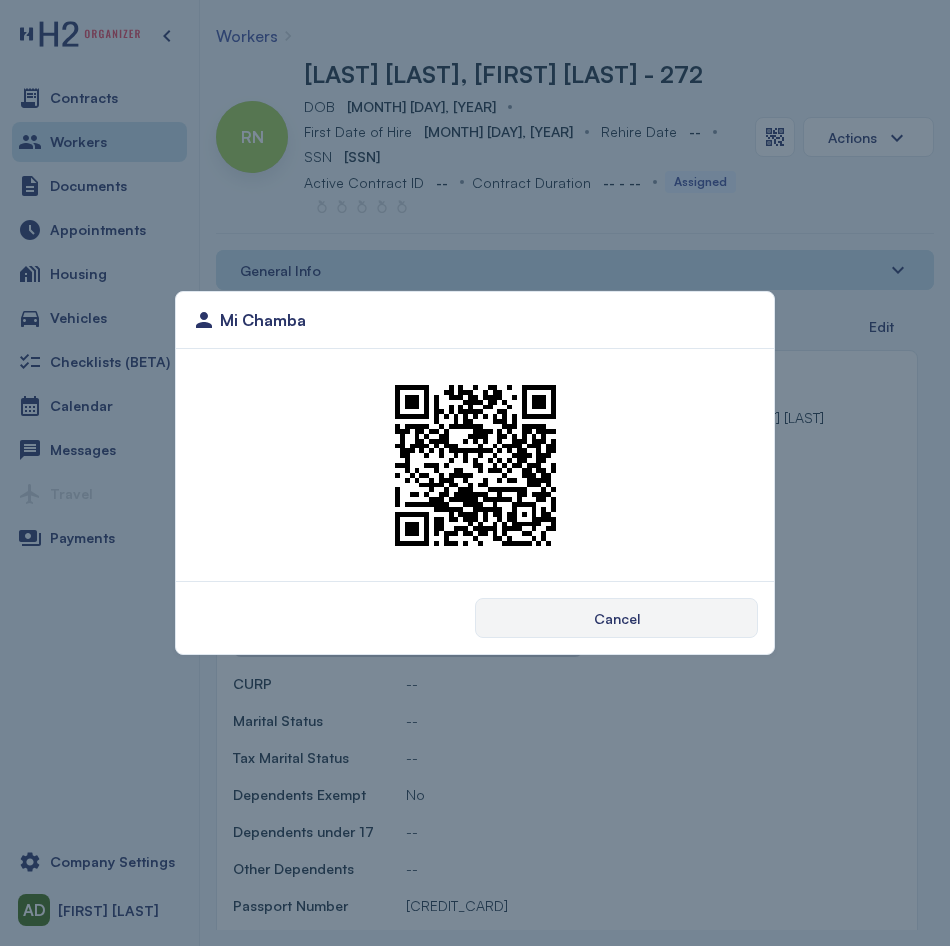 click on "Mi Chamba       Cancel" at bounding box center [475, 473] 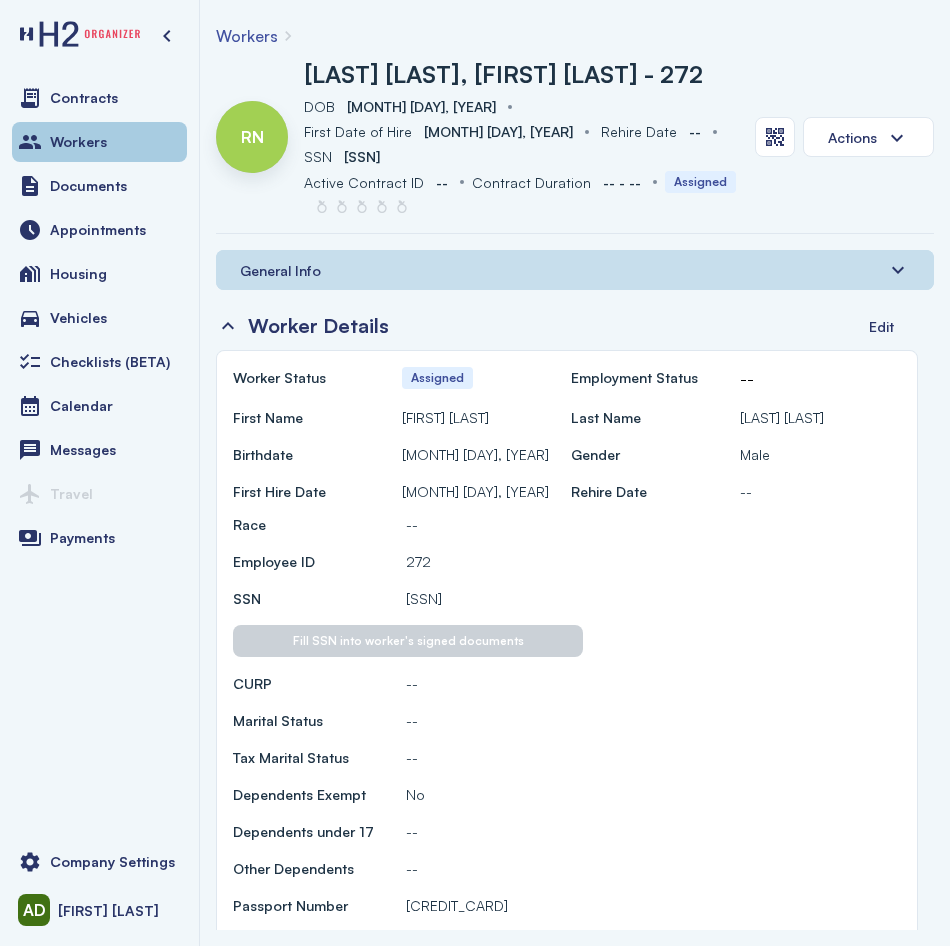 drag, startPoint x: 139, startPoint y: 147, endPoint x: 181, endPoint y: 147, distance: 42 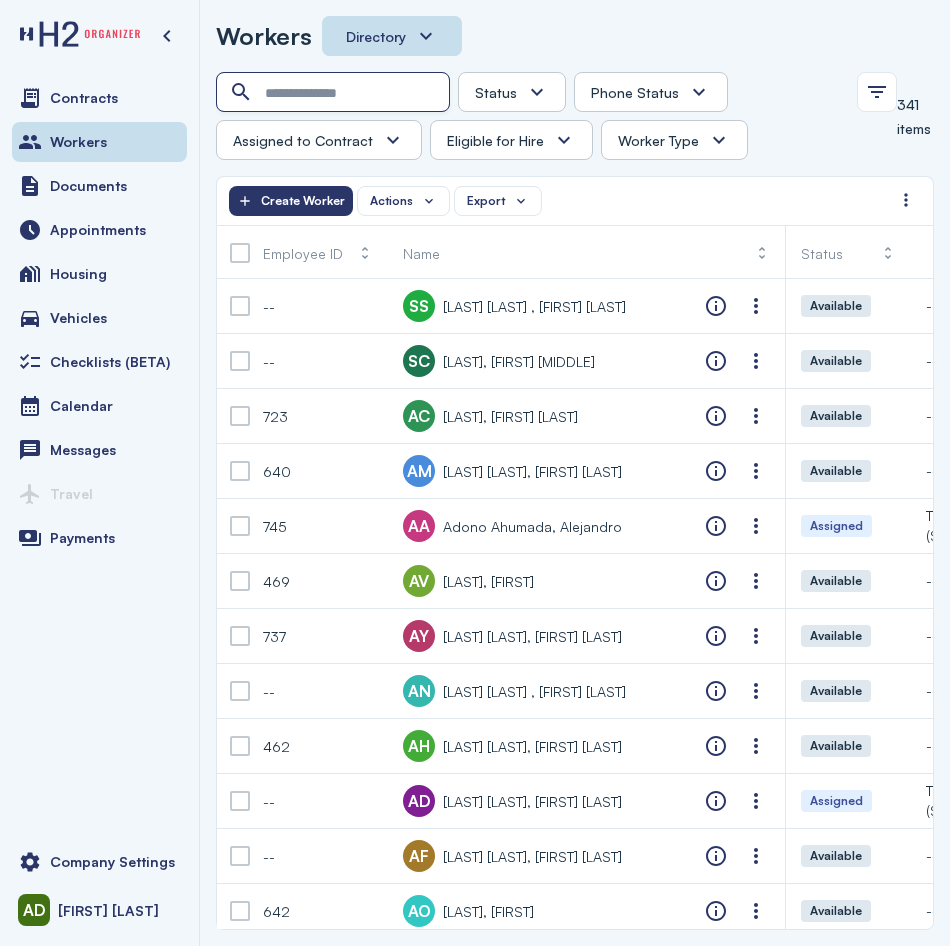 click at bounding box center [335, 93] 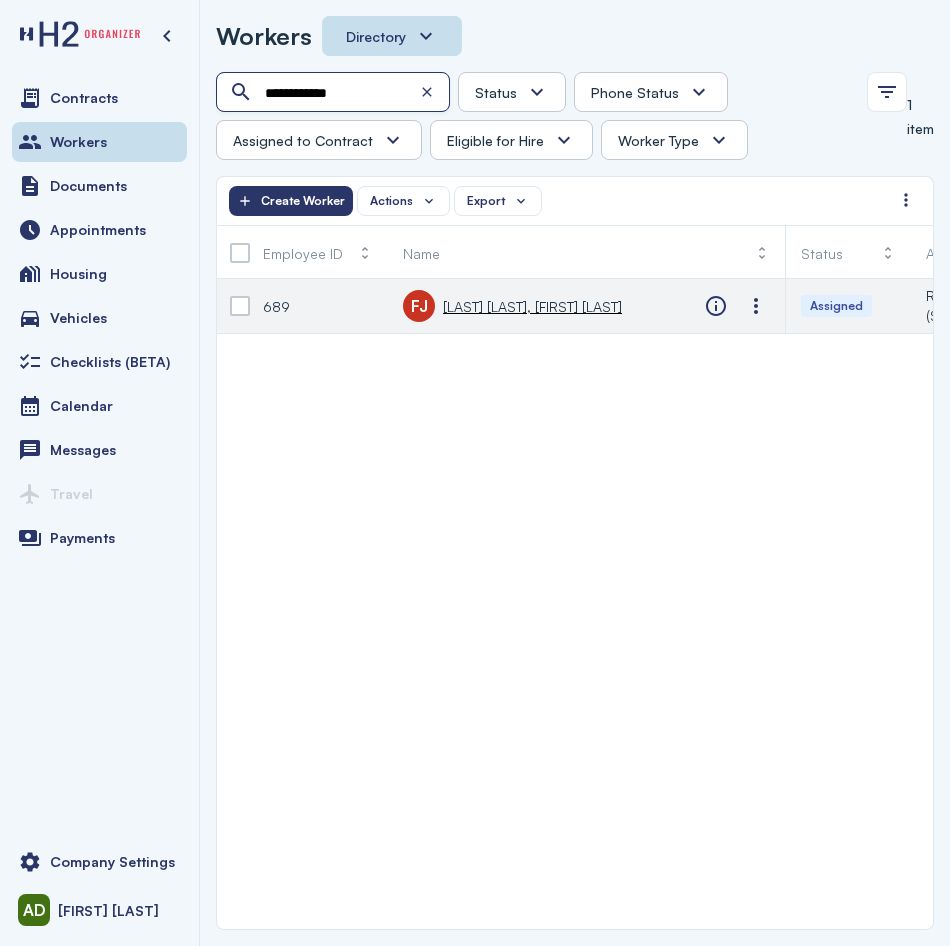 type on "**********" 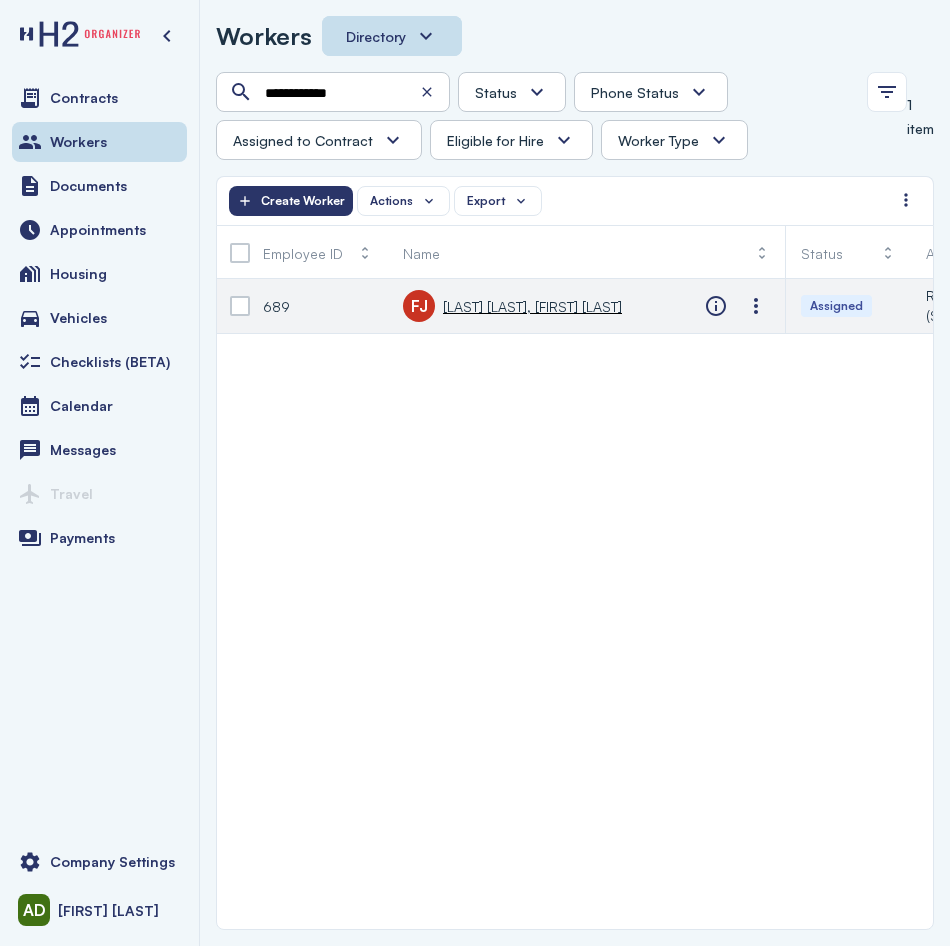 click on "[DRIVER_LICENSE]       [LAST] [LAST], [FIRST] [LAST]" at bounding box center (512, 306) 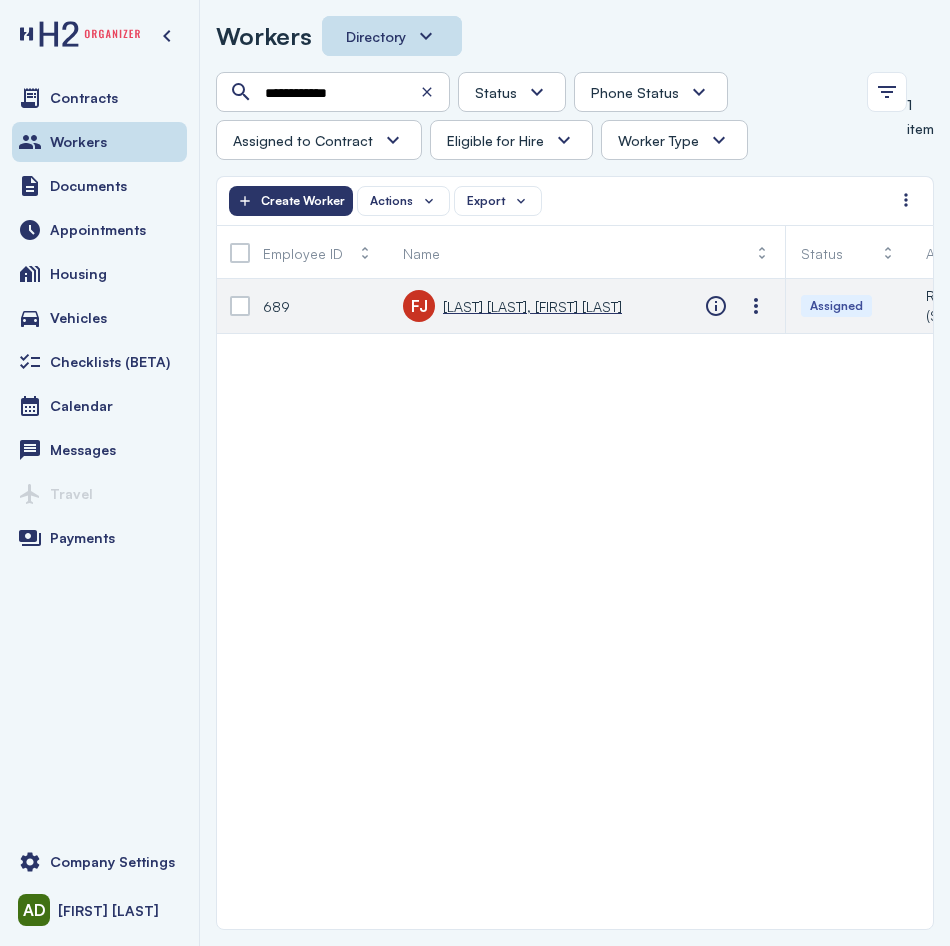 click on "[LAST] [LAST], [FIRST] [LAST]" at bounding box center [532, 306] 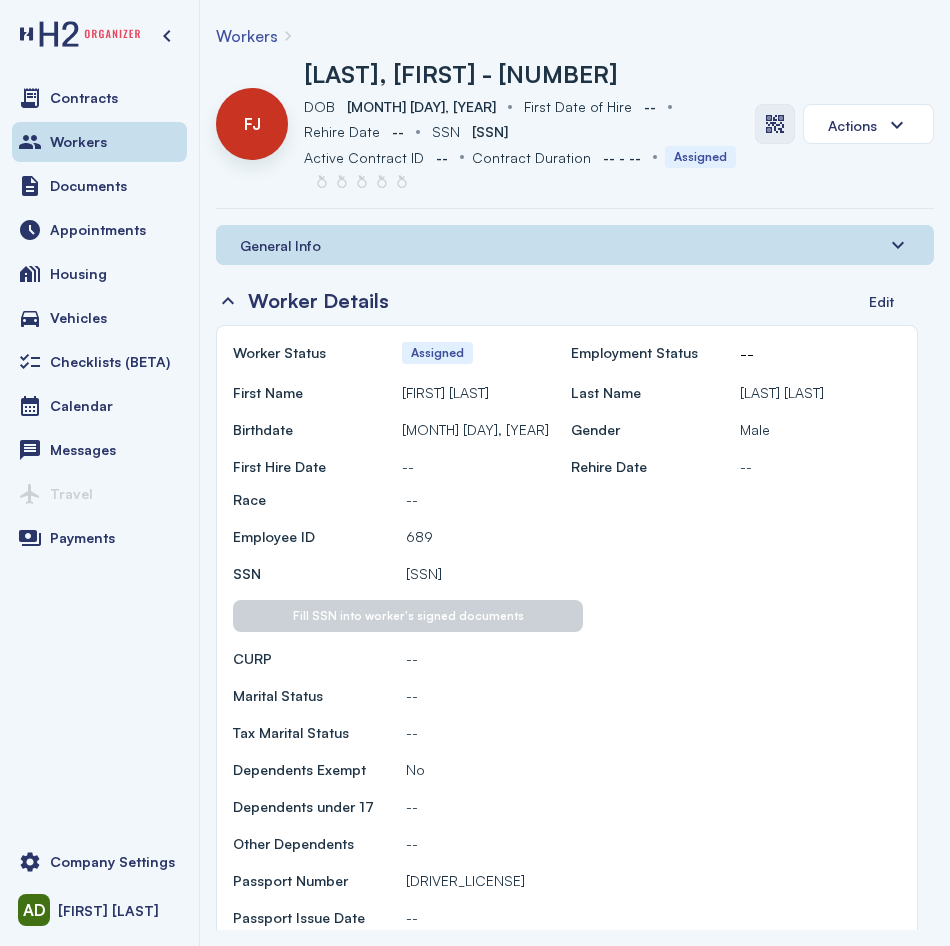 click at bounding box center (775, 124) 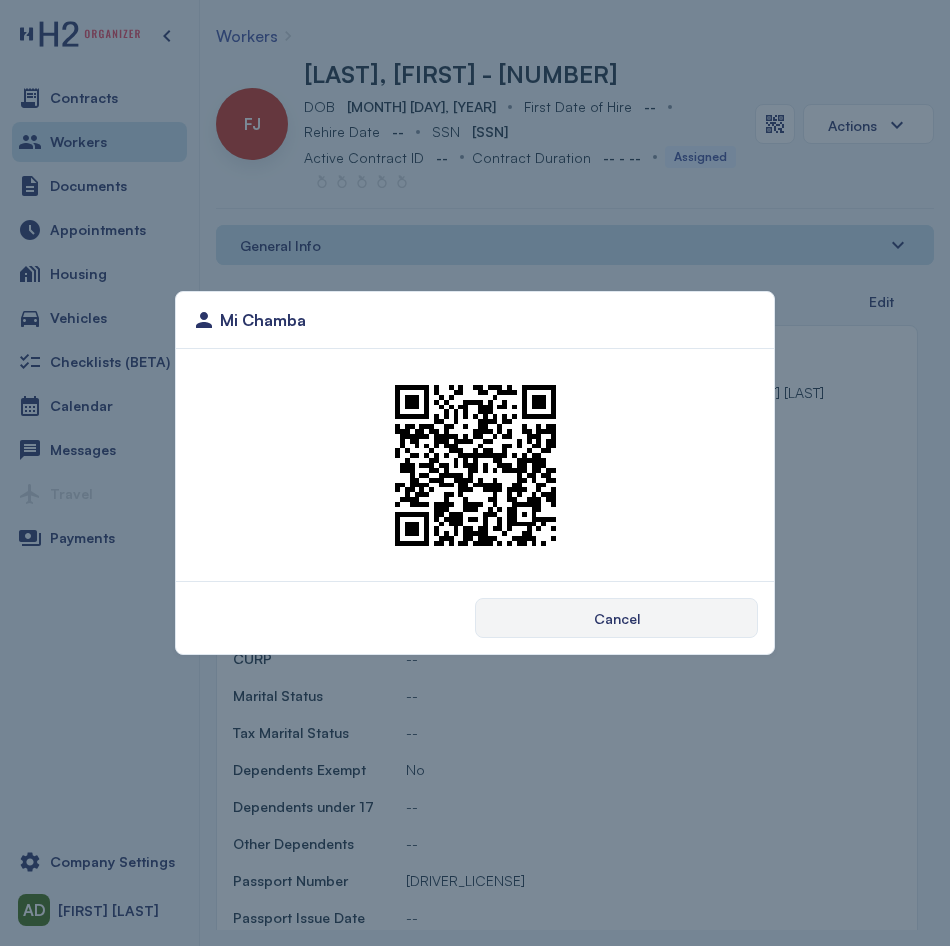 click on "Mi Chamba       Cancel" at bounding box center (475, 473) 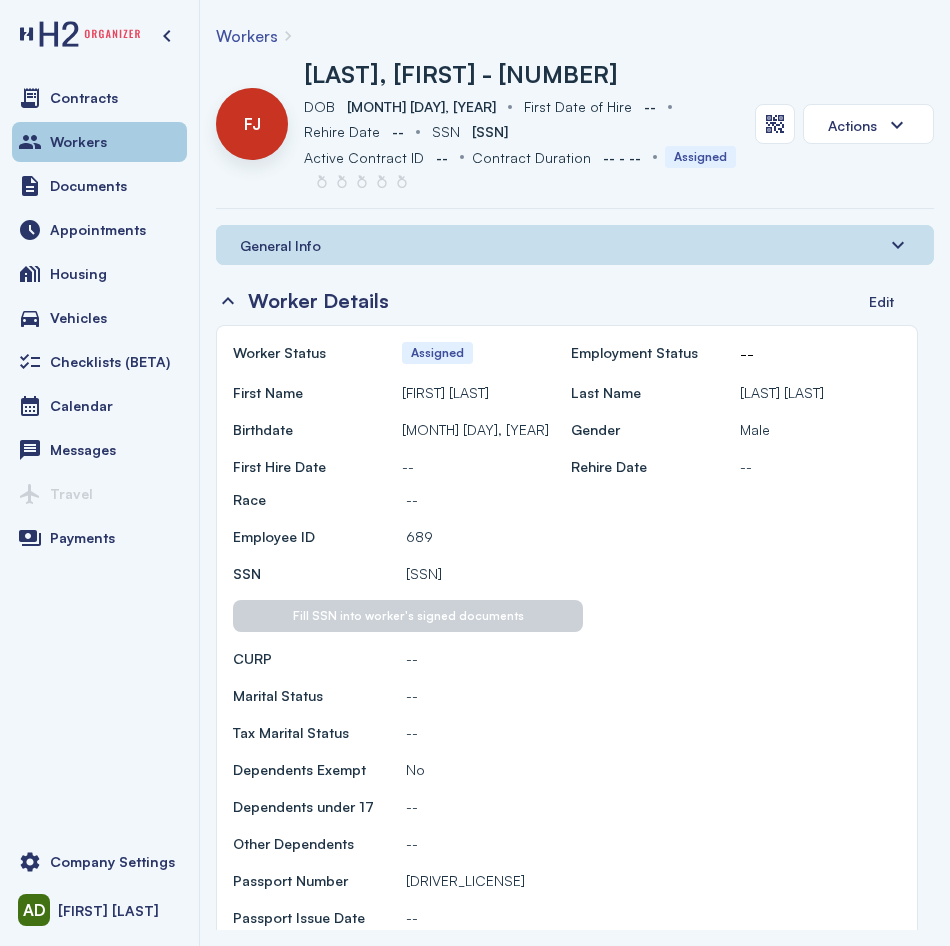 click on "Workers" at bounding box center [99, 142] 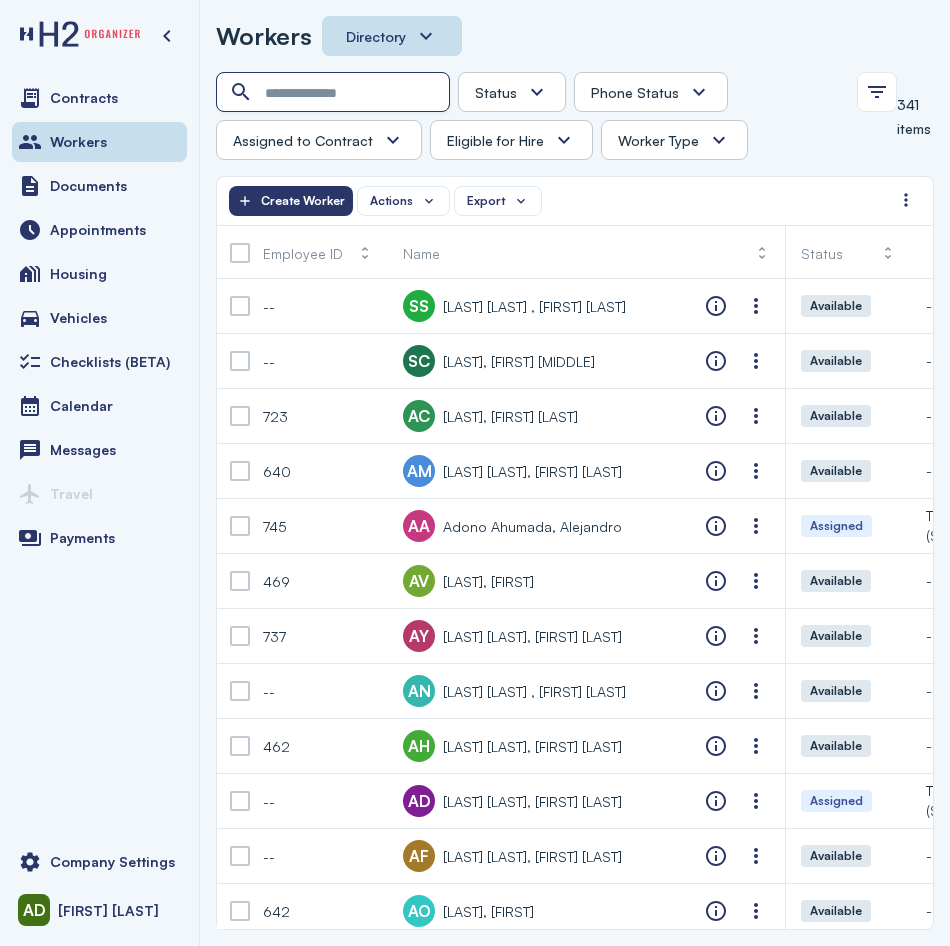 click at bounding box center [335, 93] 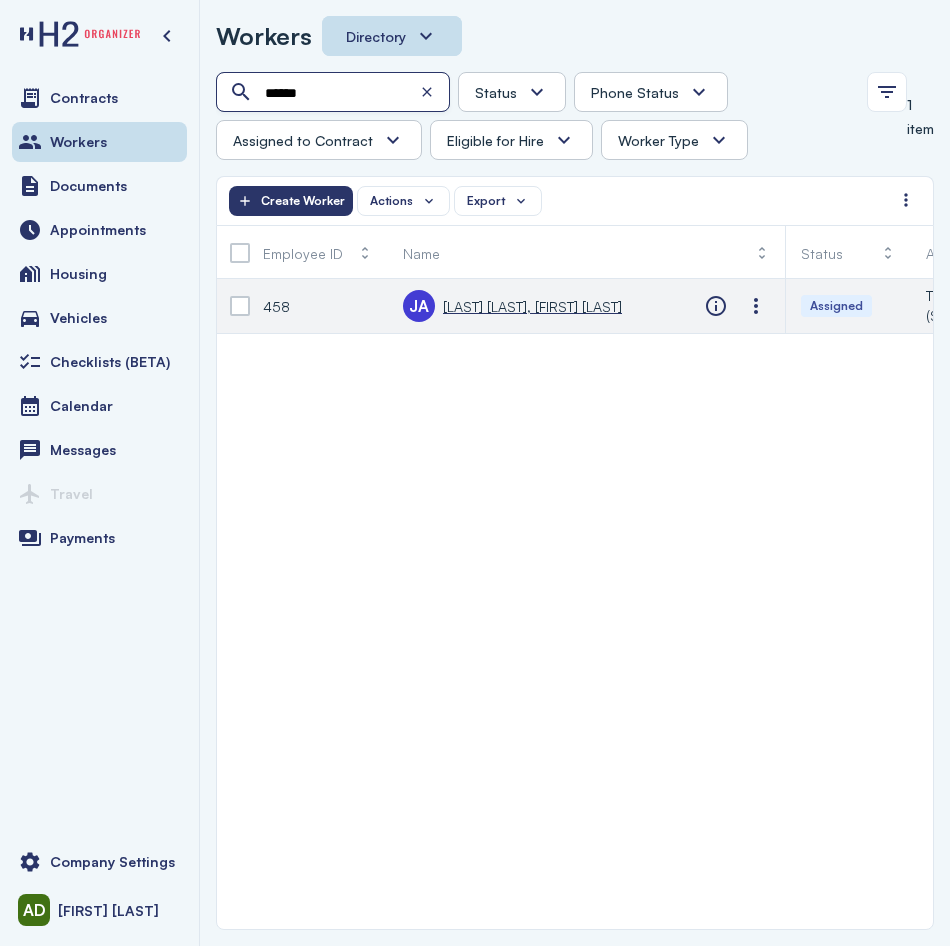 type on "******" 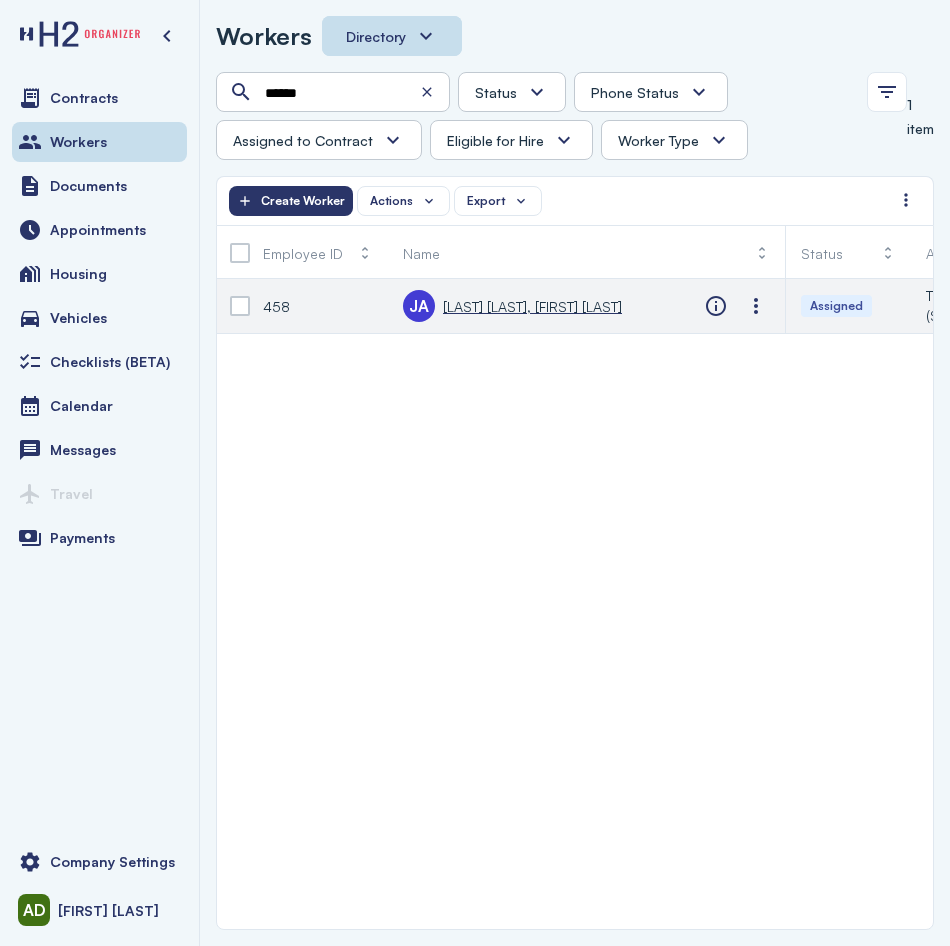click on "[LAST] [LAST], [FIRST] [LAST]" at bounding box center [532, 306] 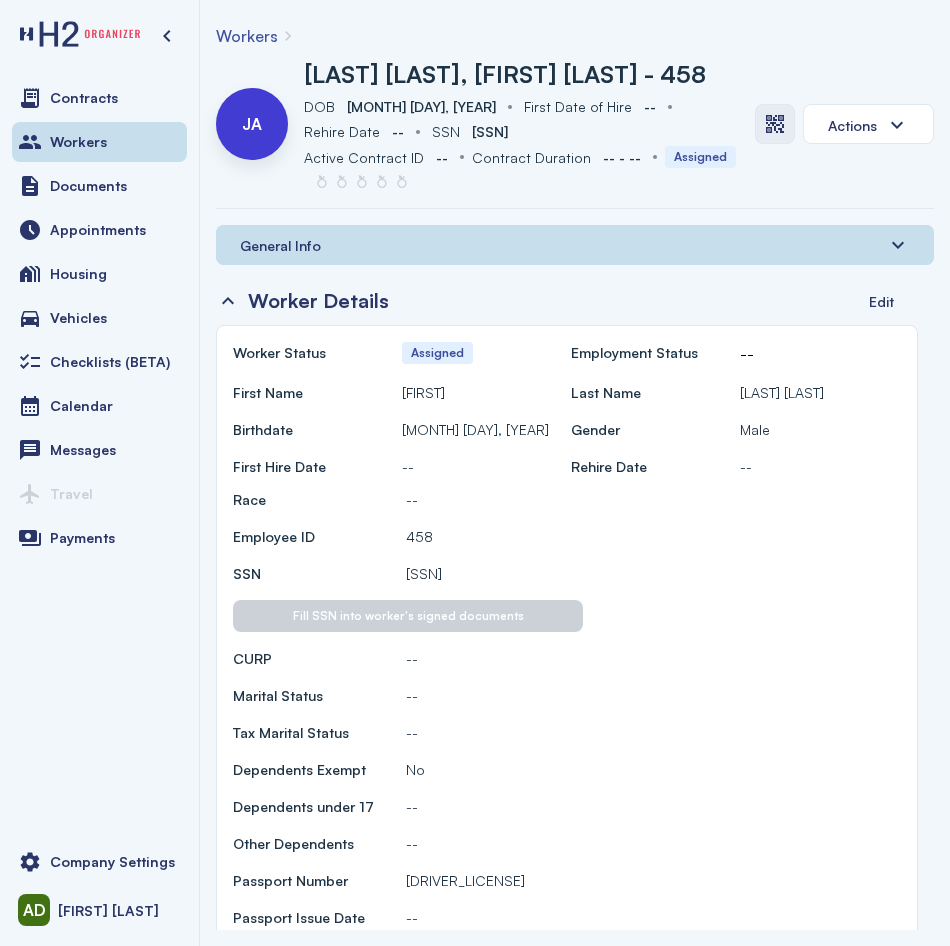 click at bounding box center (775, 124) 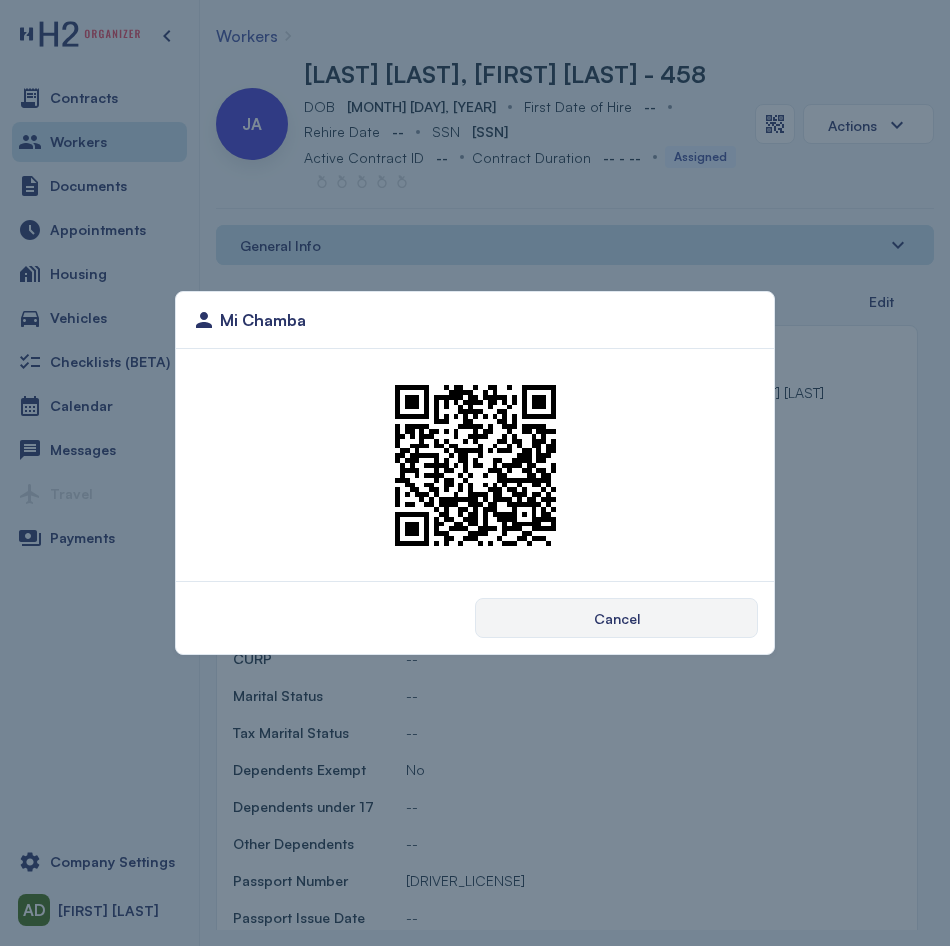 click on "Mi Chamba       Cancel" at bounding box center (475, 473) 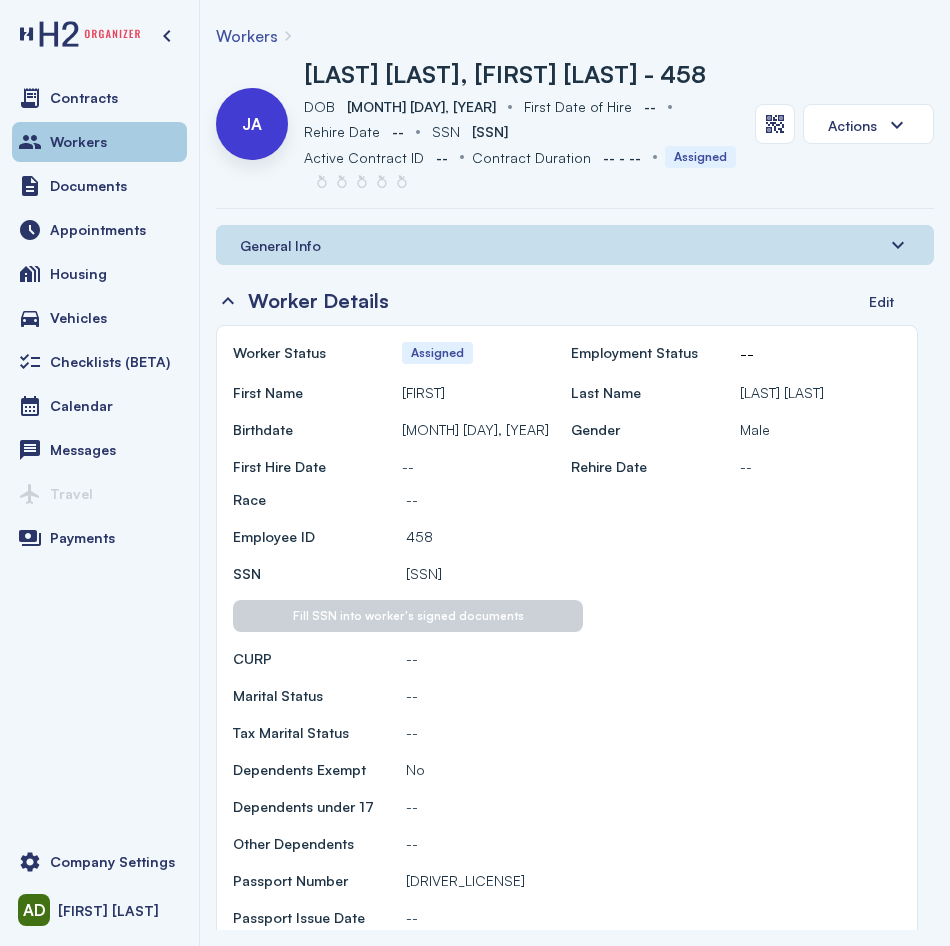 click on "Workers" at bounding box center (99, 142) 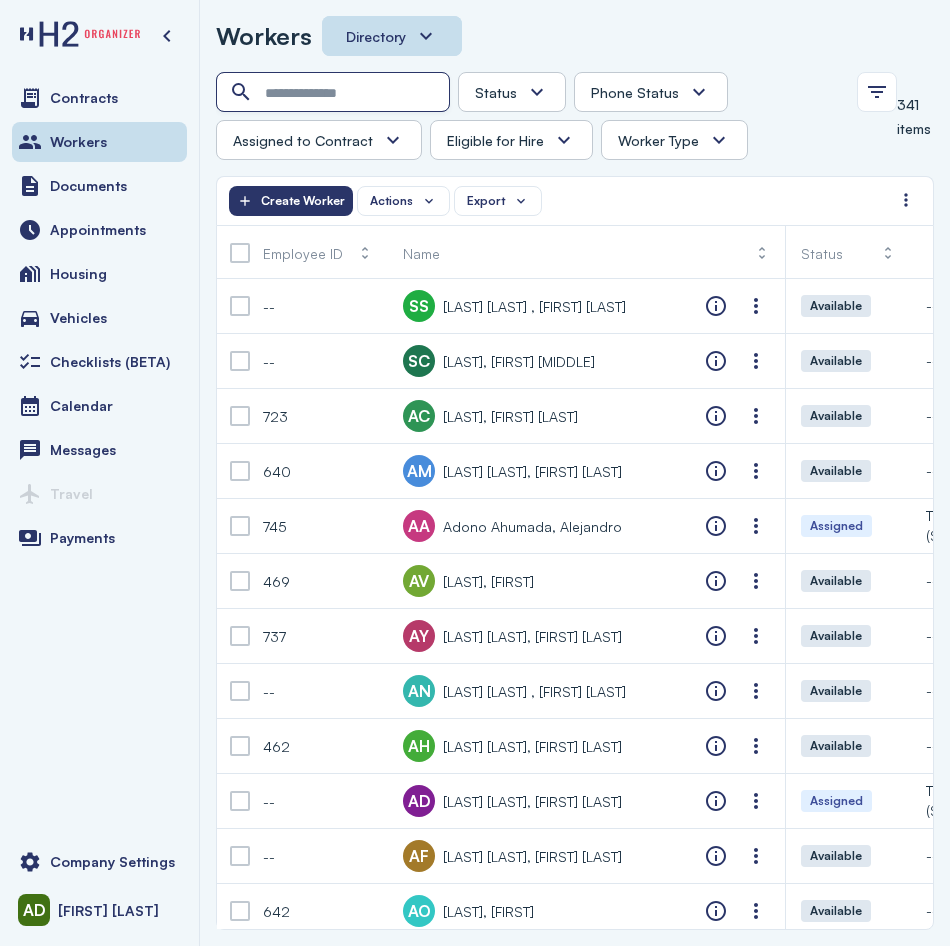 click at bounding box center (335, 93) 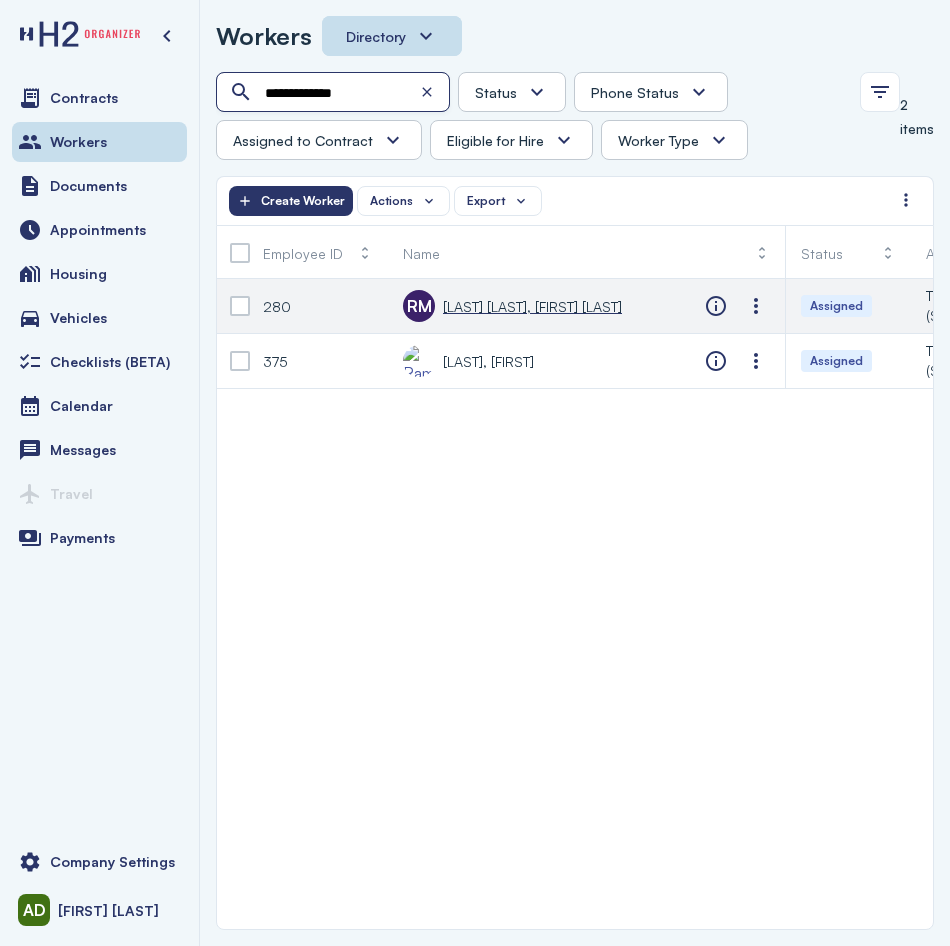 type on "**********" 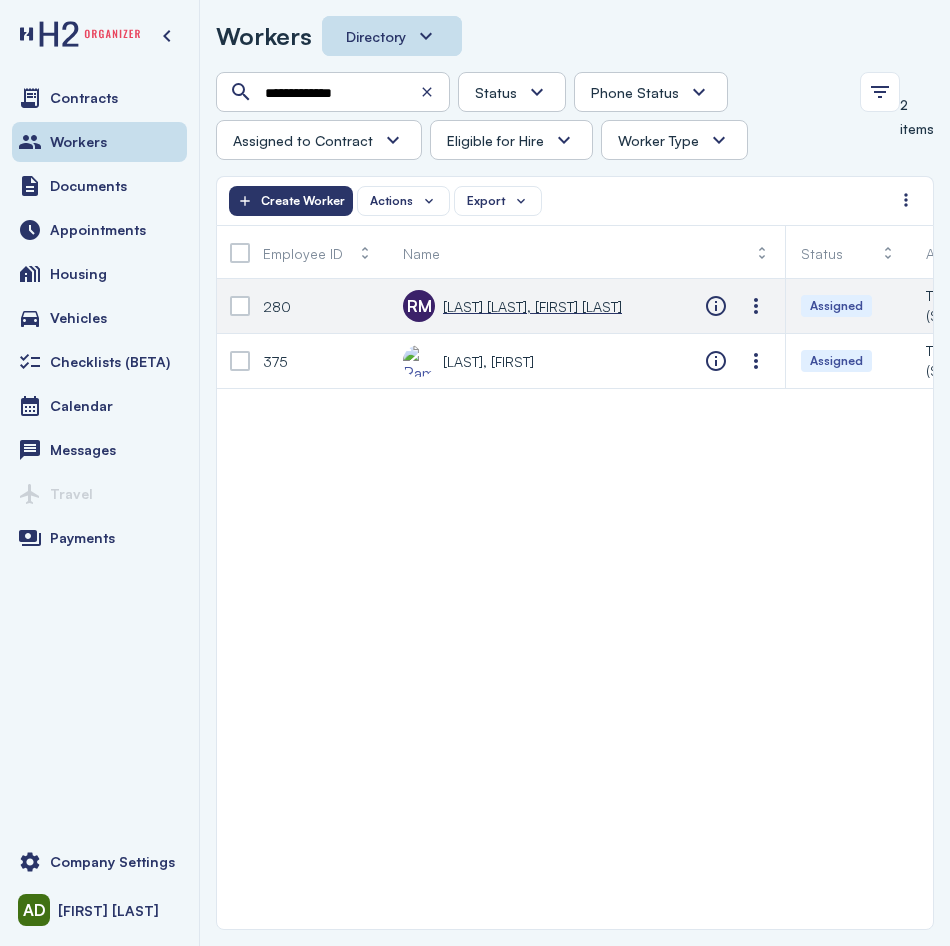 click on "[LAST] [LAST], [FIRST] [LAST]" at bounding box center [532, 306] 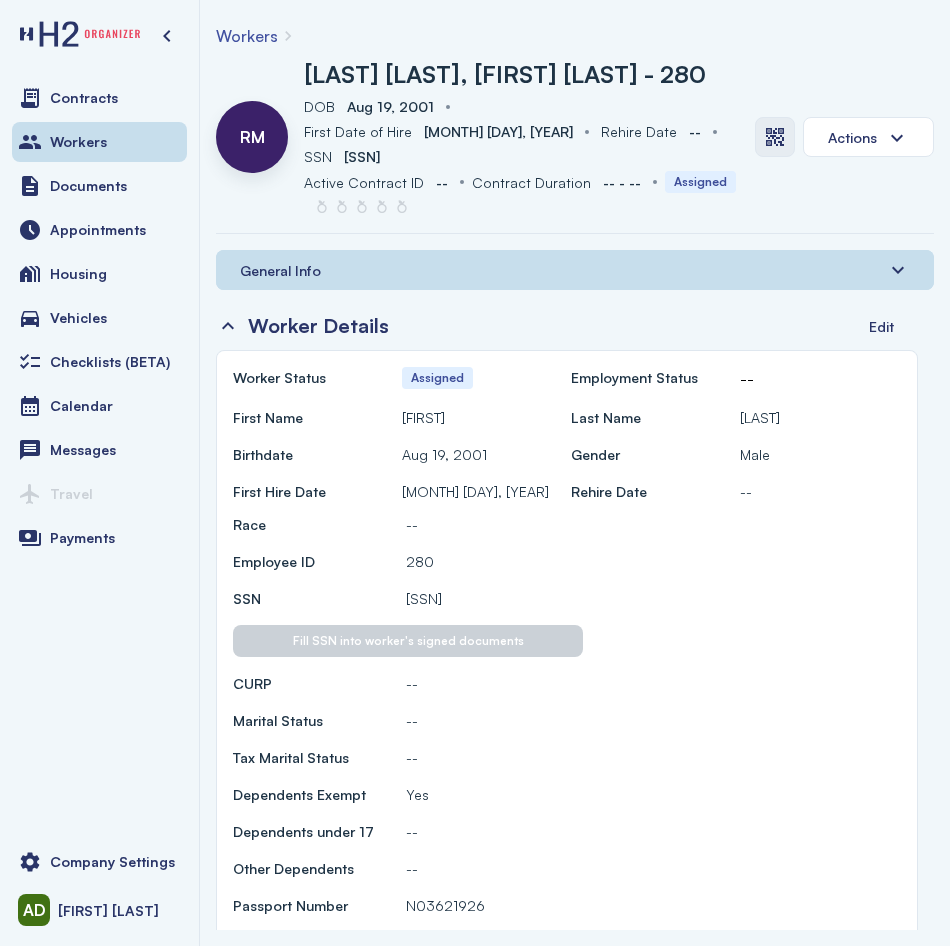 click at bounding box center [775, 137] 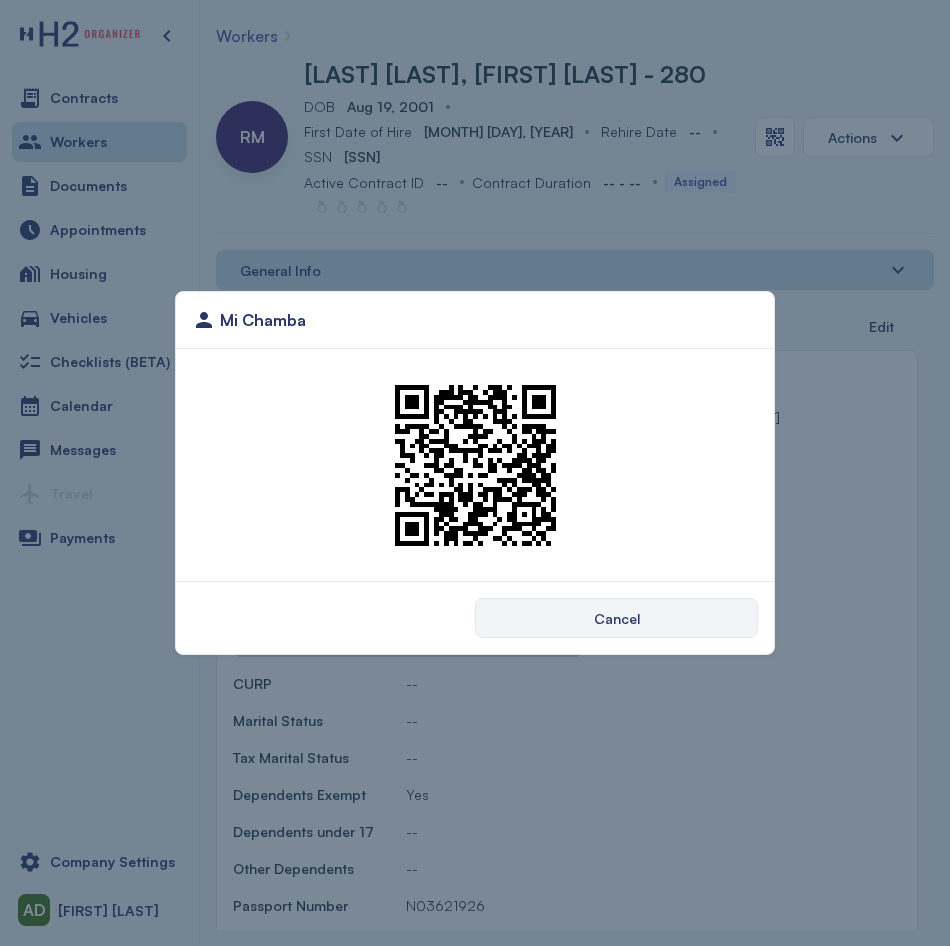 click on "Mi Chamba       Cancel" at bounding box center (475, 473) 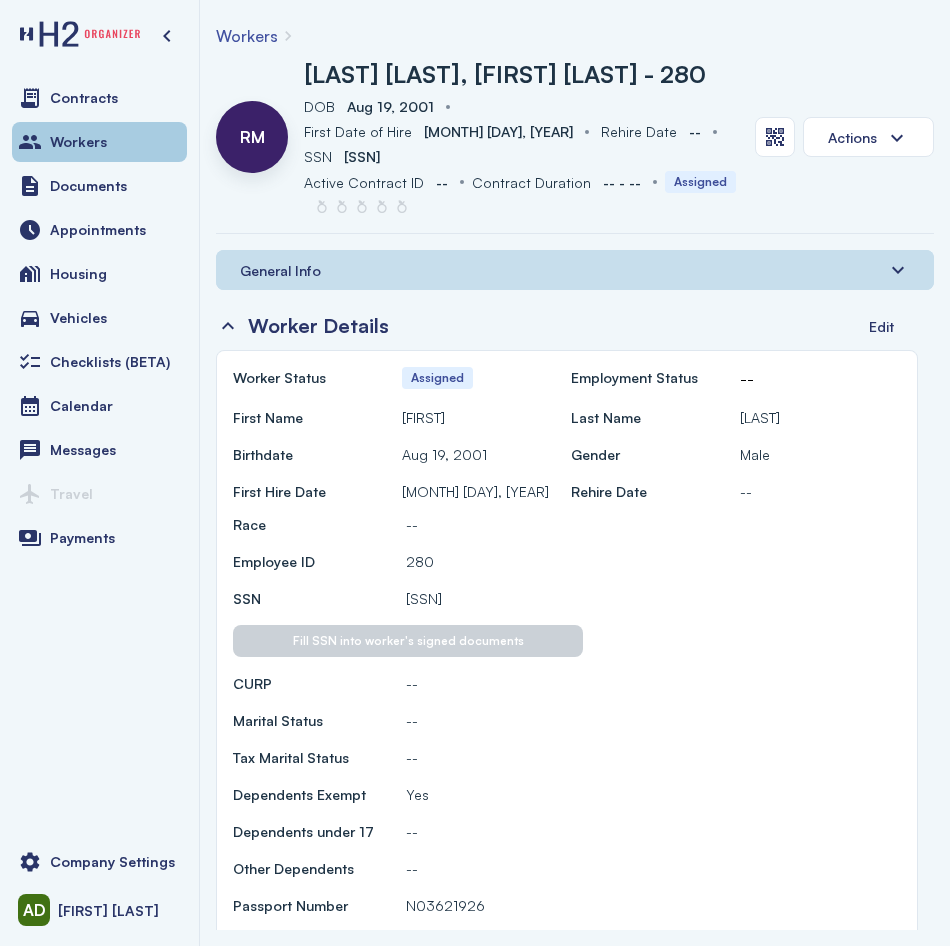 click on "Workers" at bounding box center (99, 142) 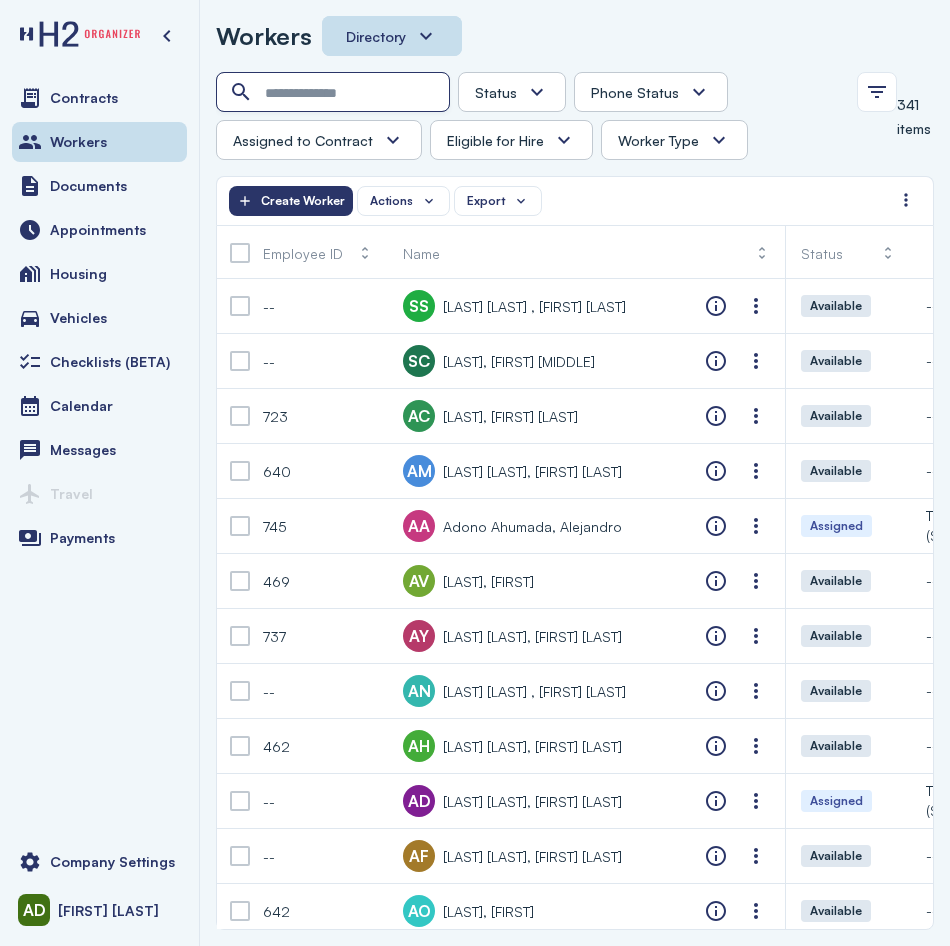 click at bounding box center (335, 93) 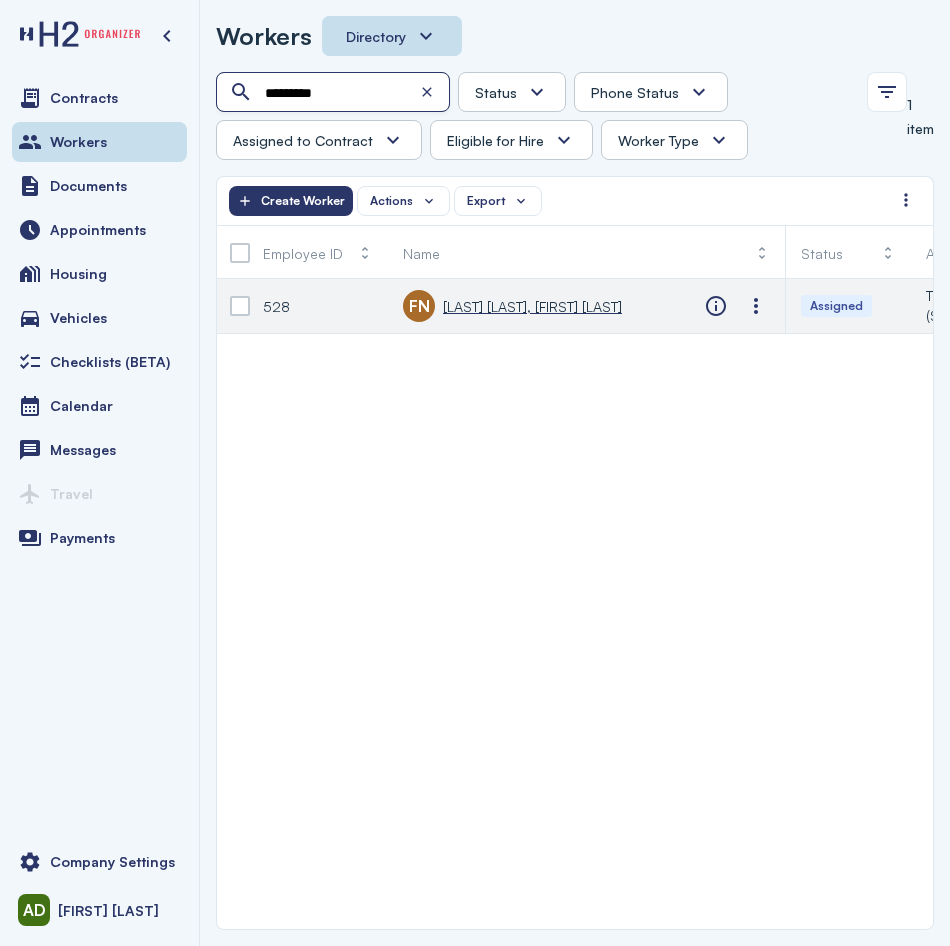 type on "*********" 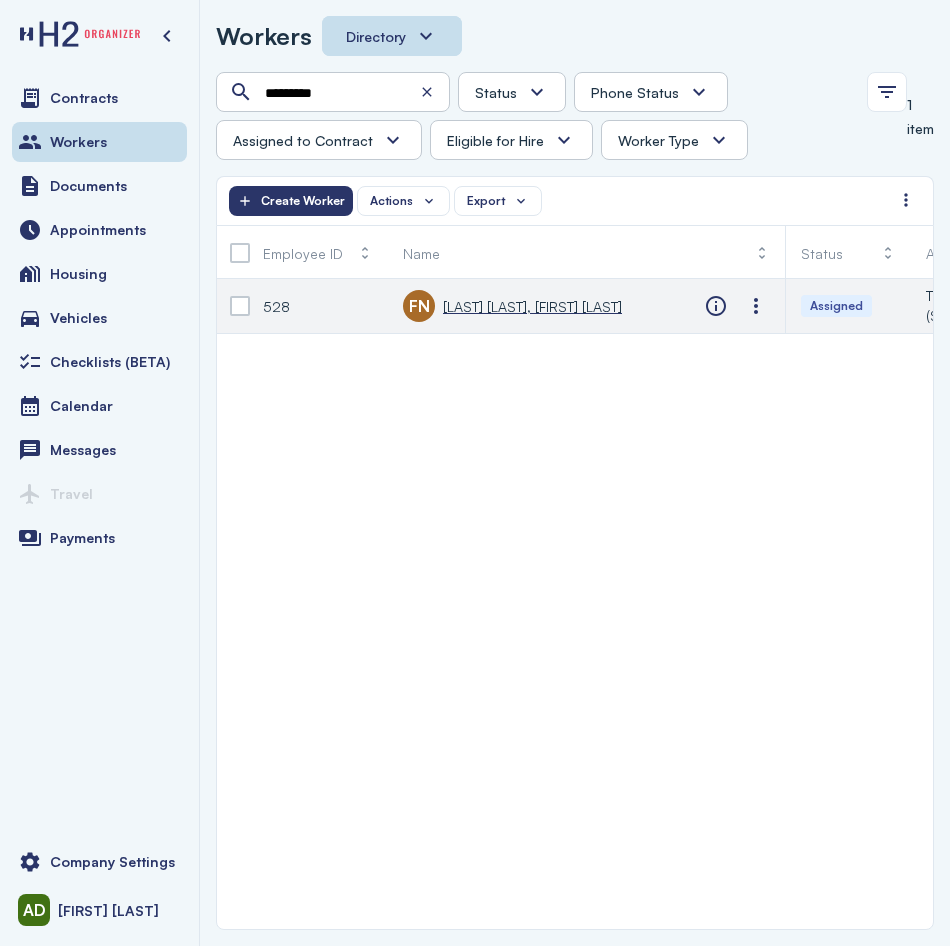 click on "[LAST] [LAST], [FIRST] [LAST]" at bounding box center (532, 306) 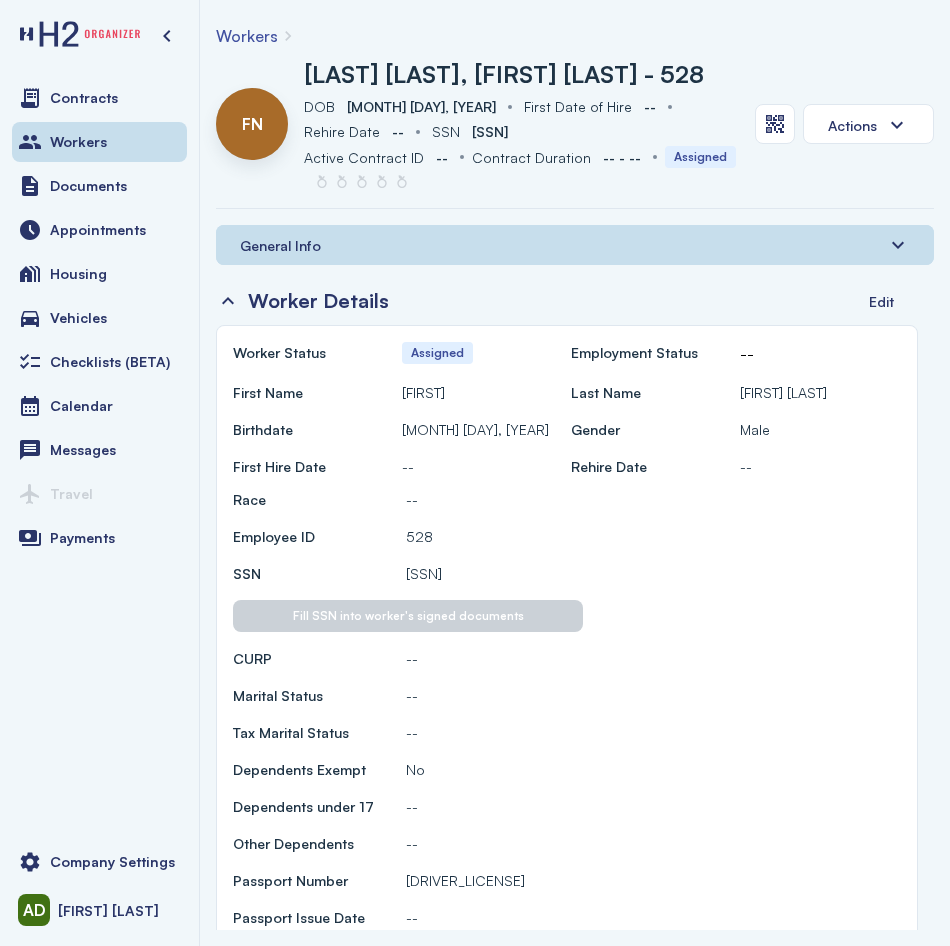 click on "General Info" at bounding box center (575, 245) 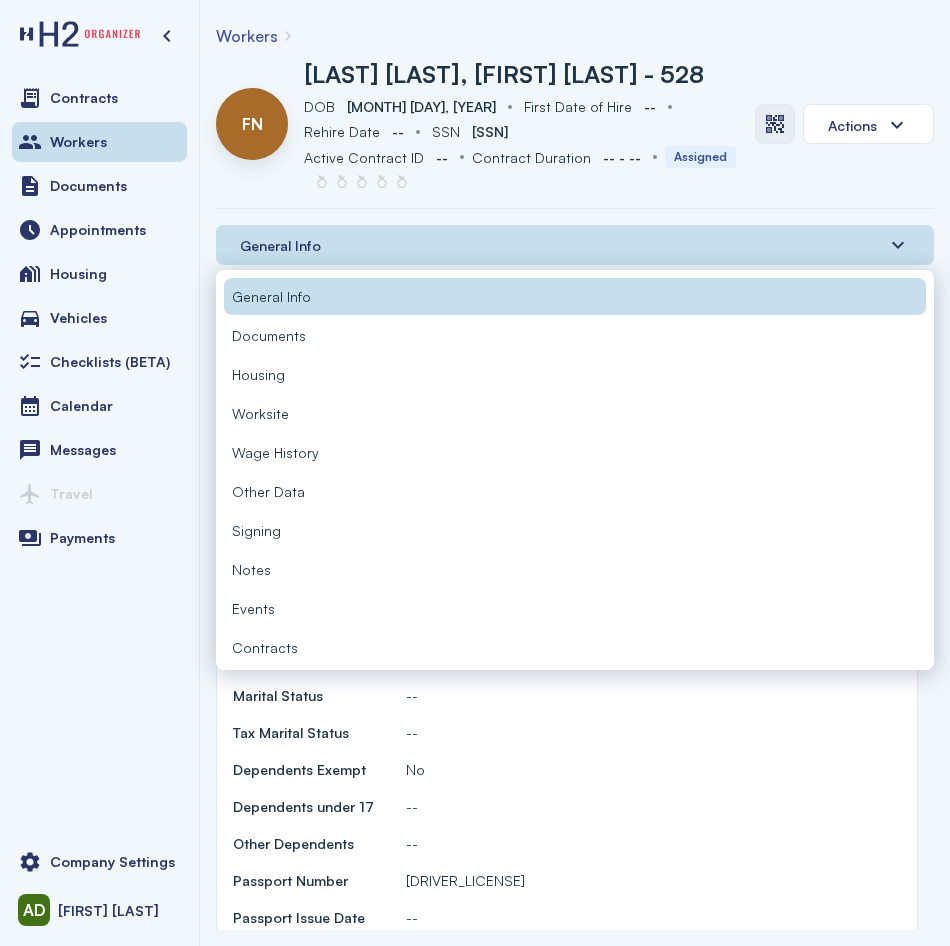 click at bounding box center [775, 124] 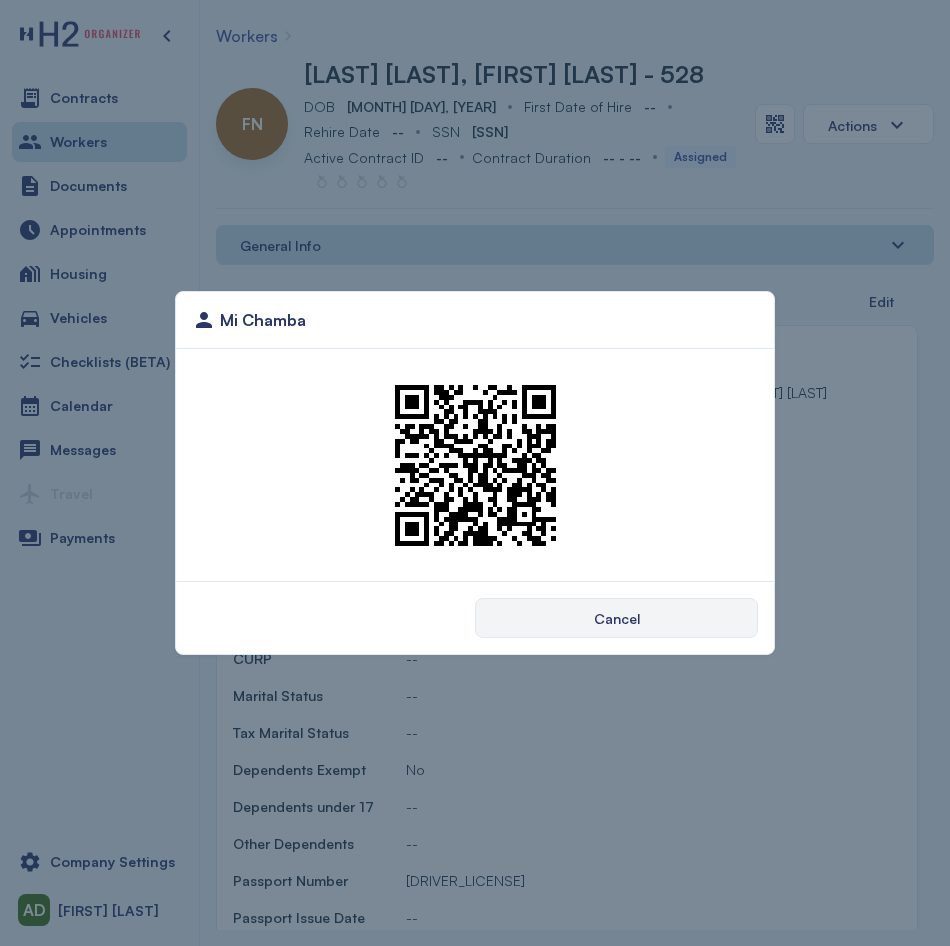 click on "Mi Chamba       Cancel" at bounding box center [475, 473] 